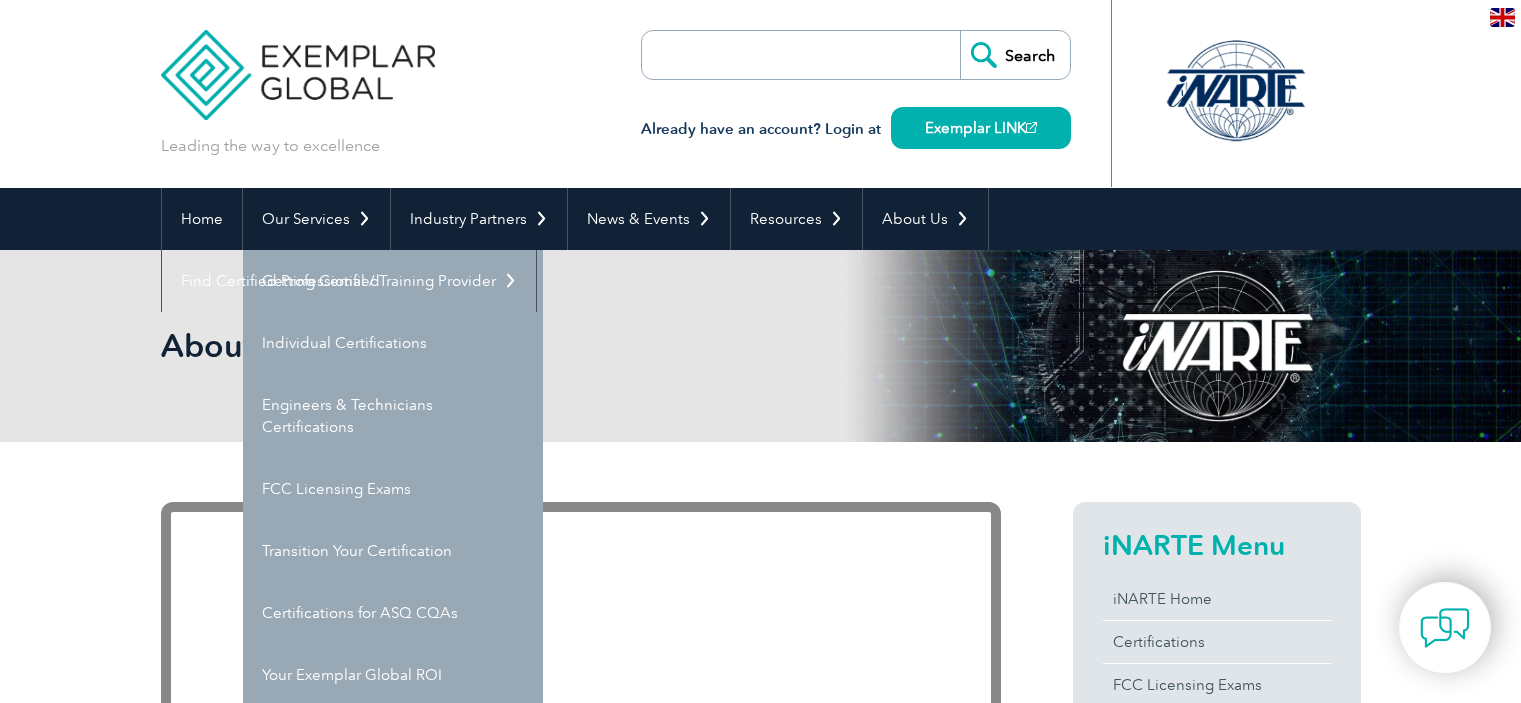 scroll, scrollTop: 0, scrollLeft: 0, axis: both 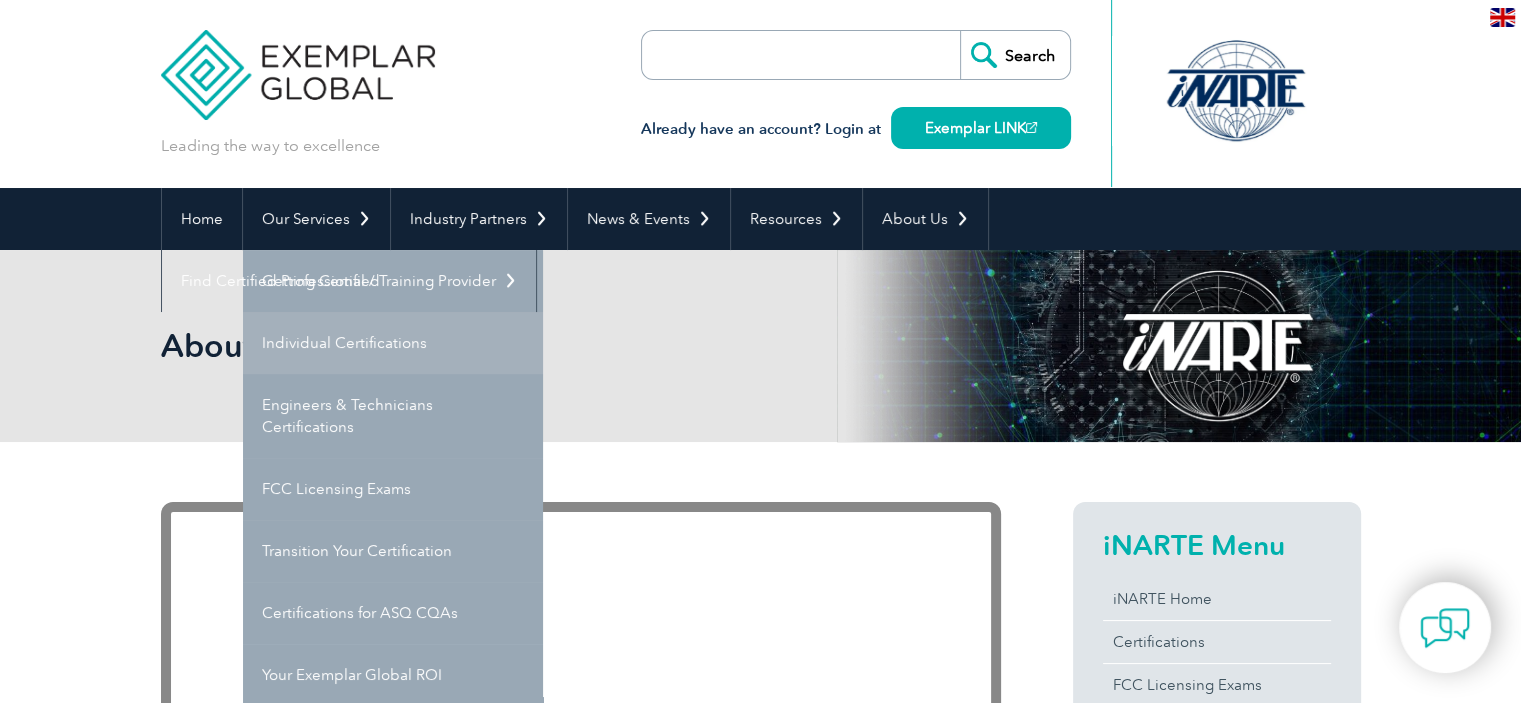click on "Individual Certifications" at bounding box center (393, 343) 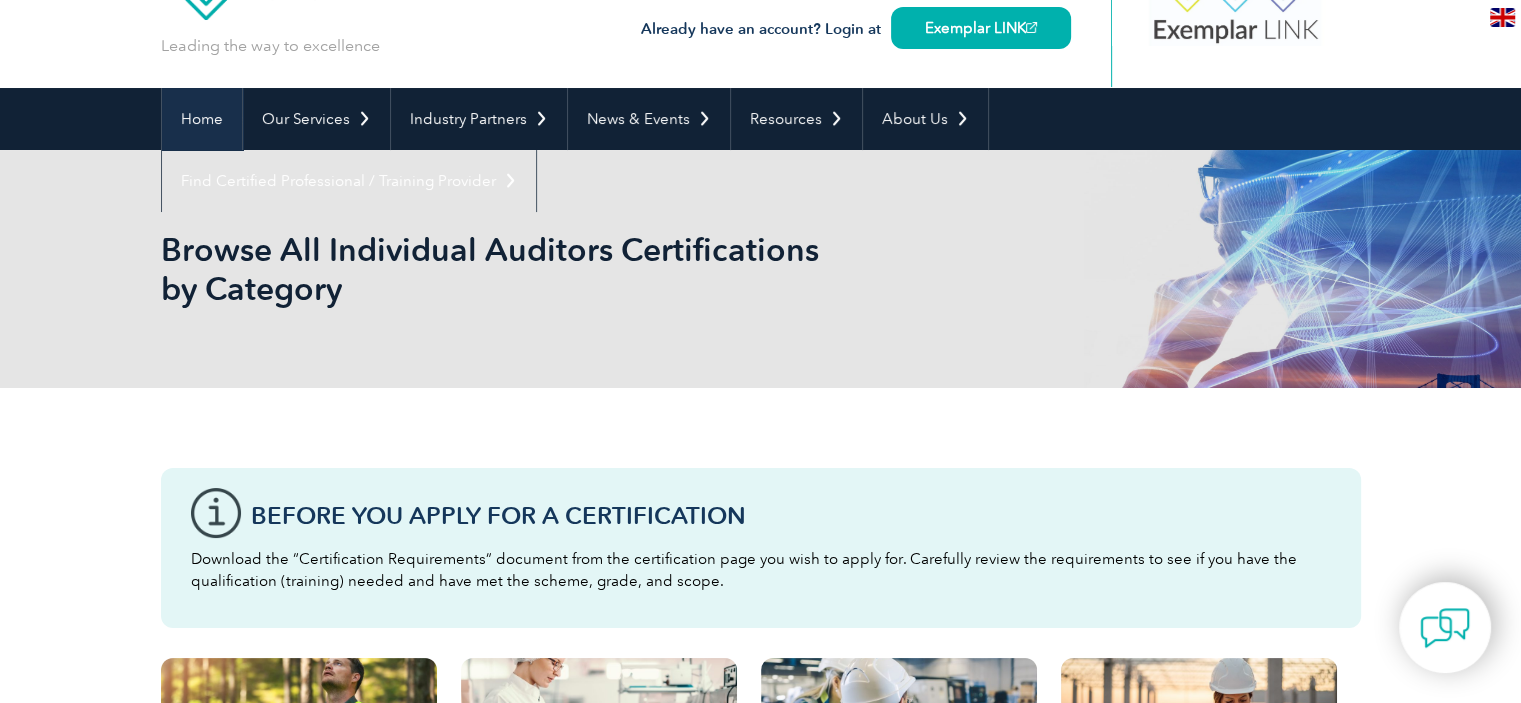 scroll, scrollTop: 0, scrollLeft: 0, axis: both 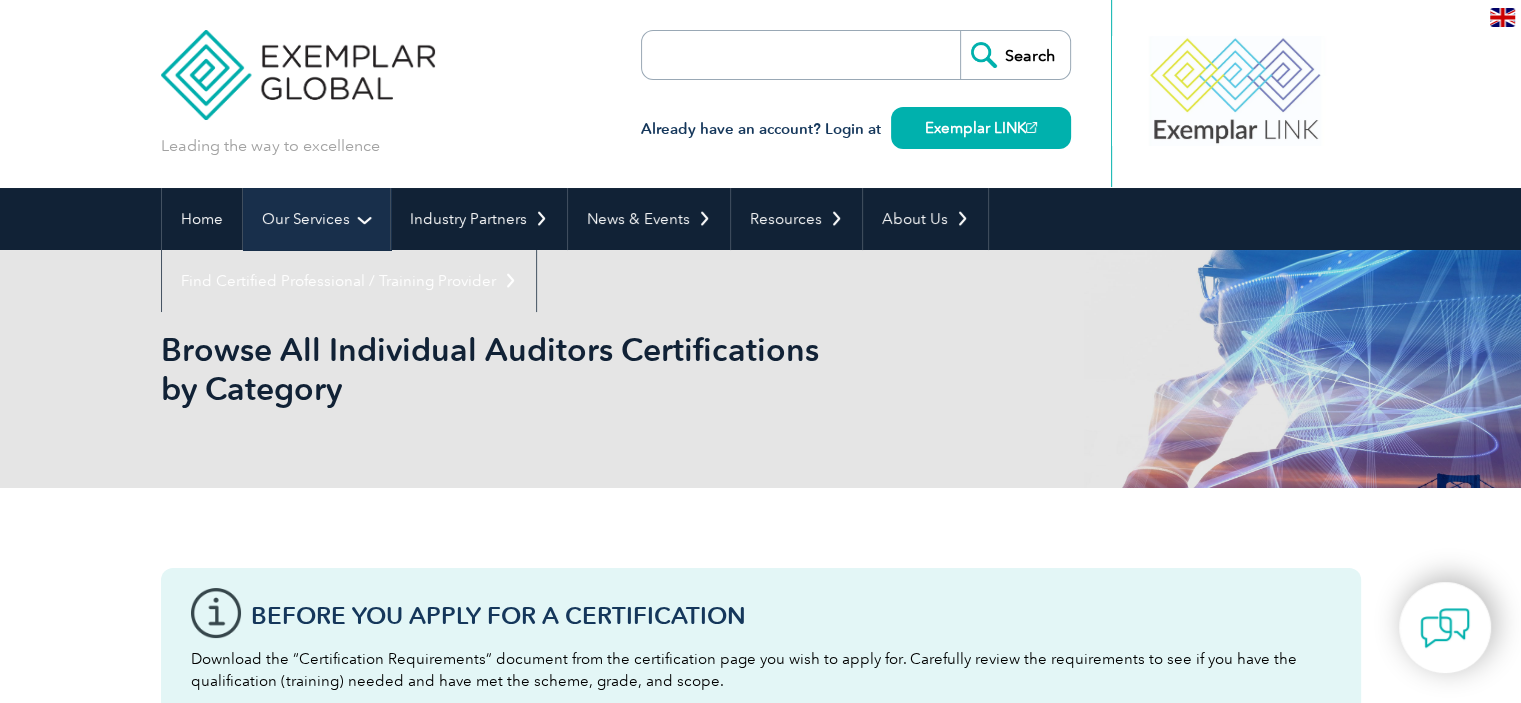 click on "Our Services" at bounding box center [316, 219] 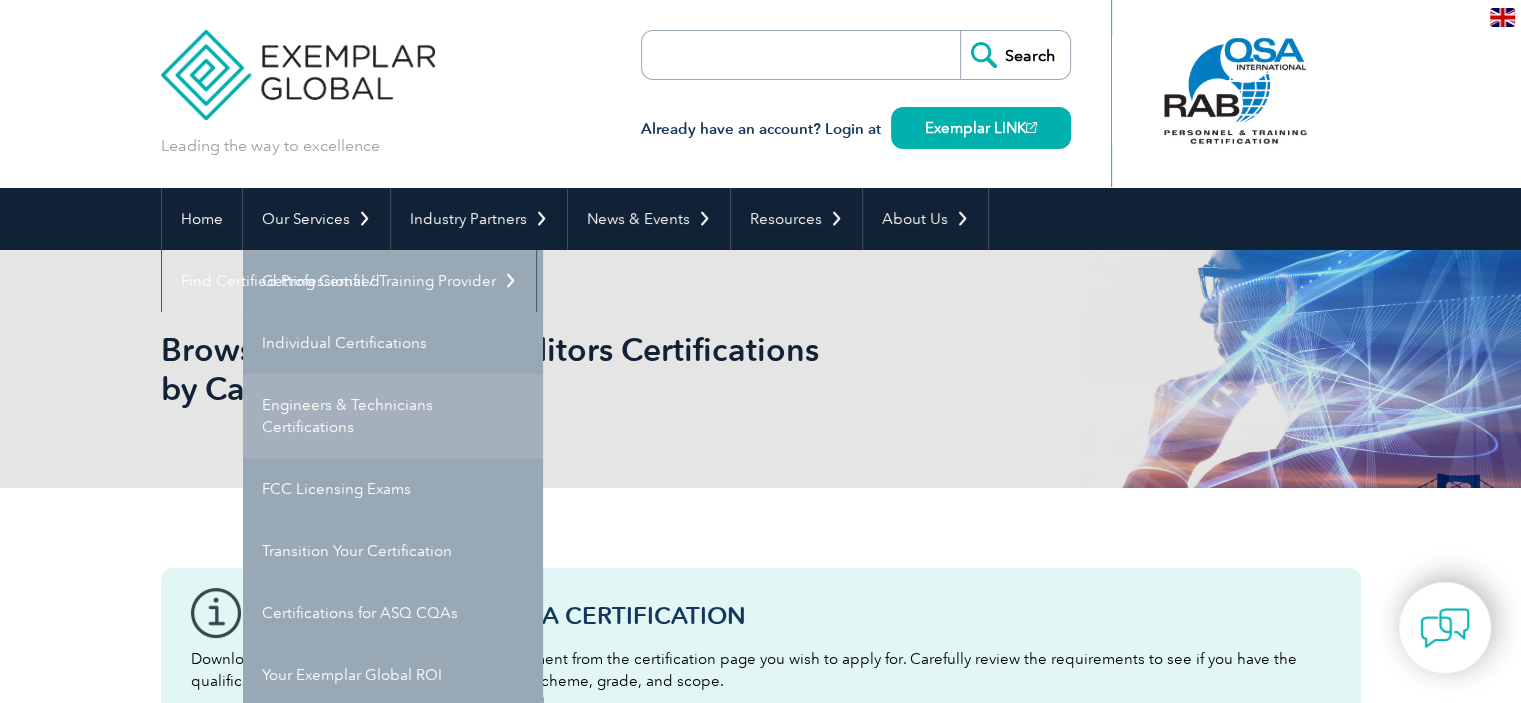 click on "BACK TO TOP
Leading the way to excellence" at bounding box center (760, 1442) 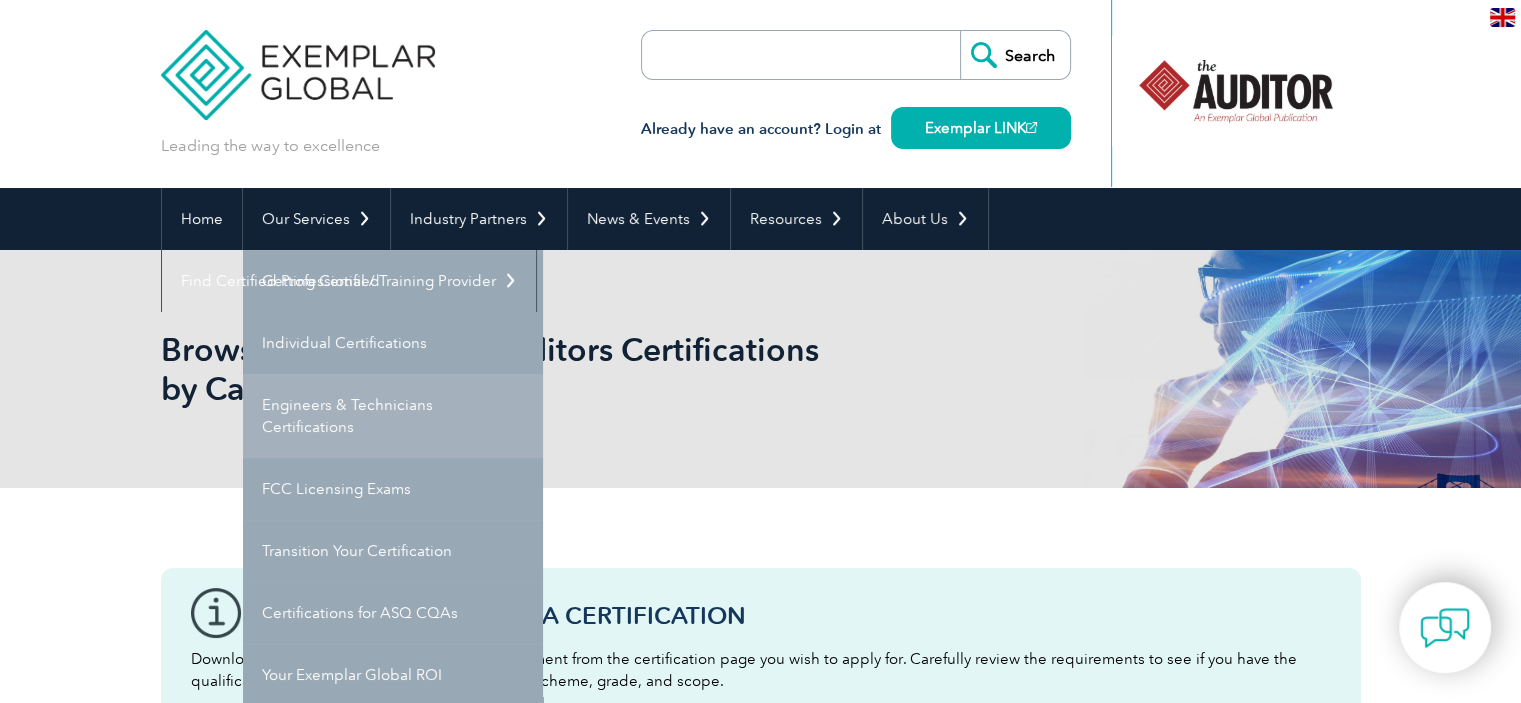 click on "Engineers & Technicians Certifications" at bounding box center (393, 416) 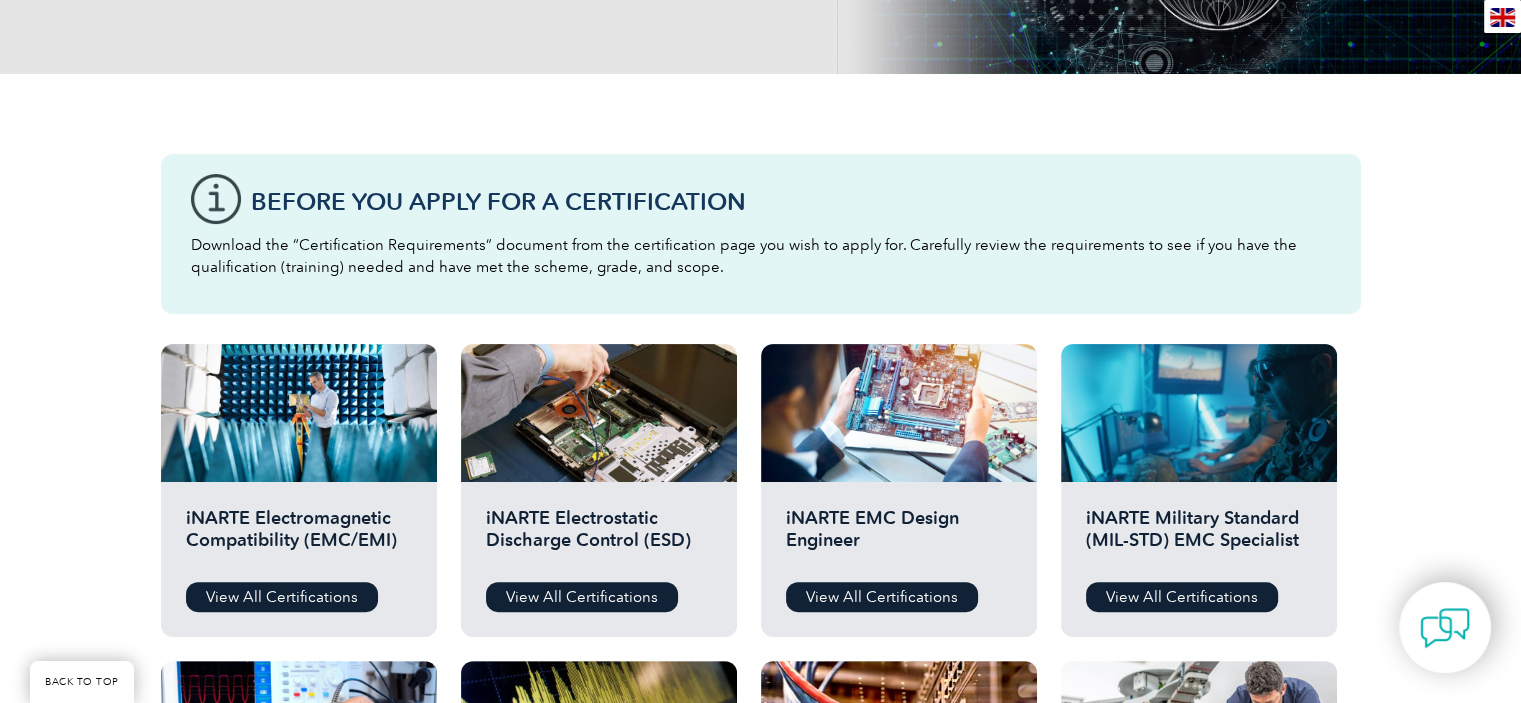 scroll, scrollTop: 500, scrollLeft: 0, axis: vertical 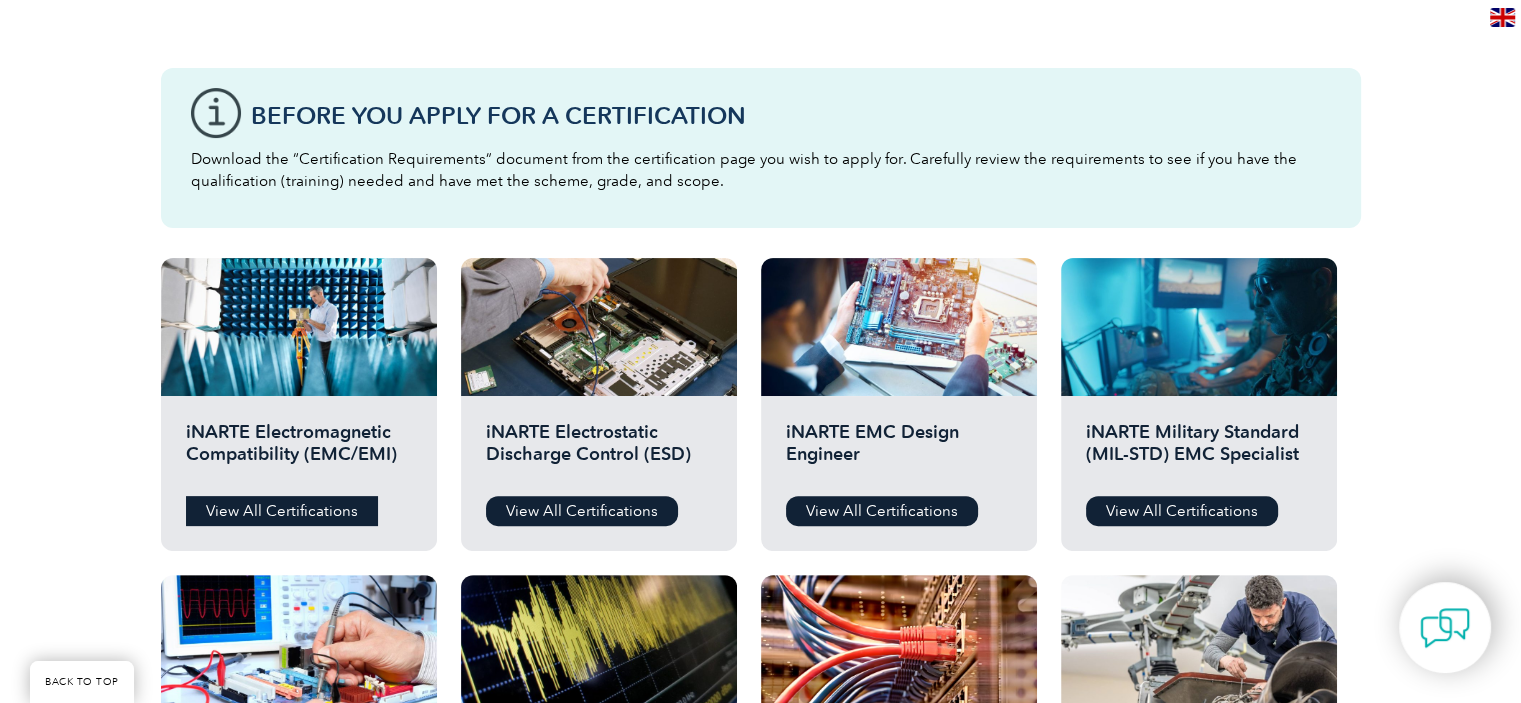 click on "View All Certifications" at bounding box center (282, 511) 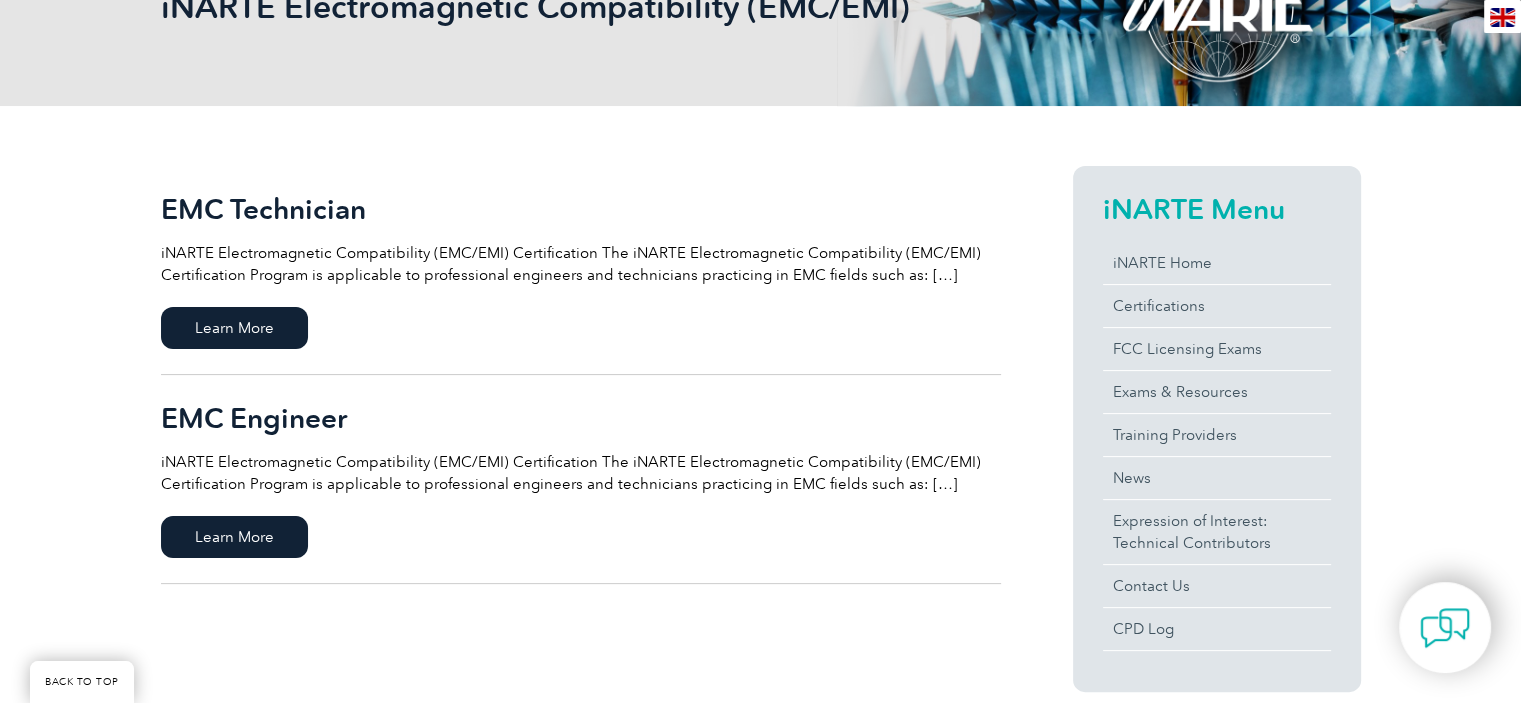 scroll, scrollTop: 300, scrollLeft: 0, axis: vertical 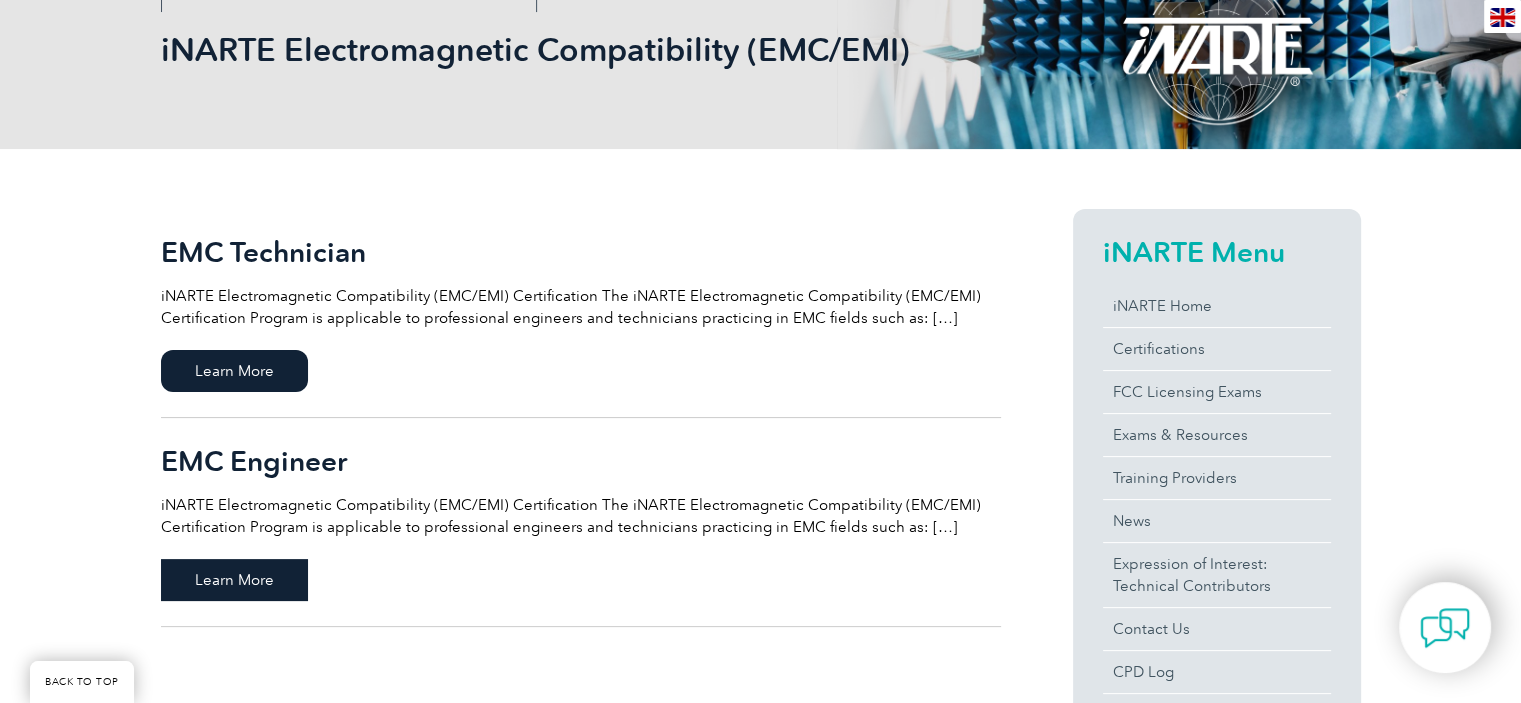 click on "Learn More" at bounding box center [234, 580] 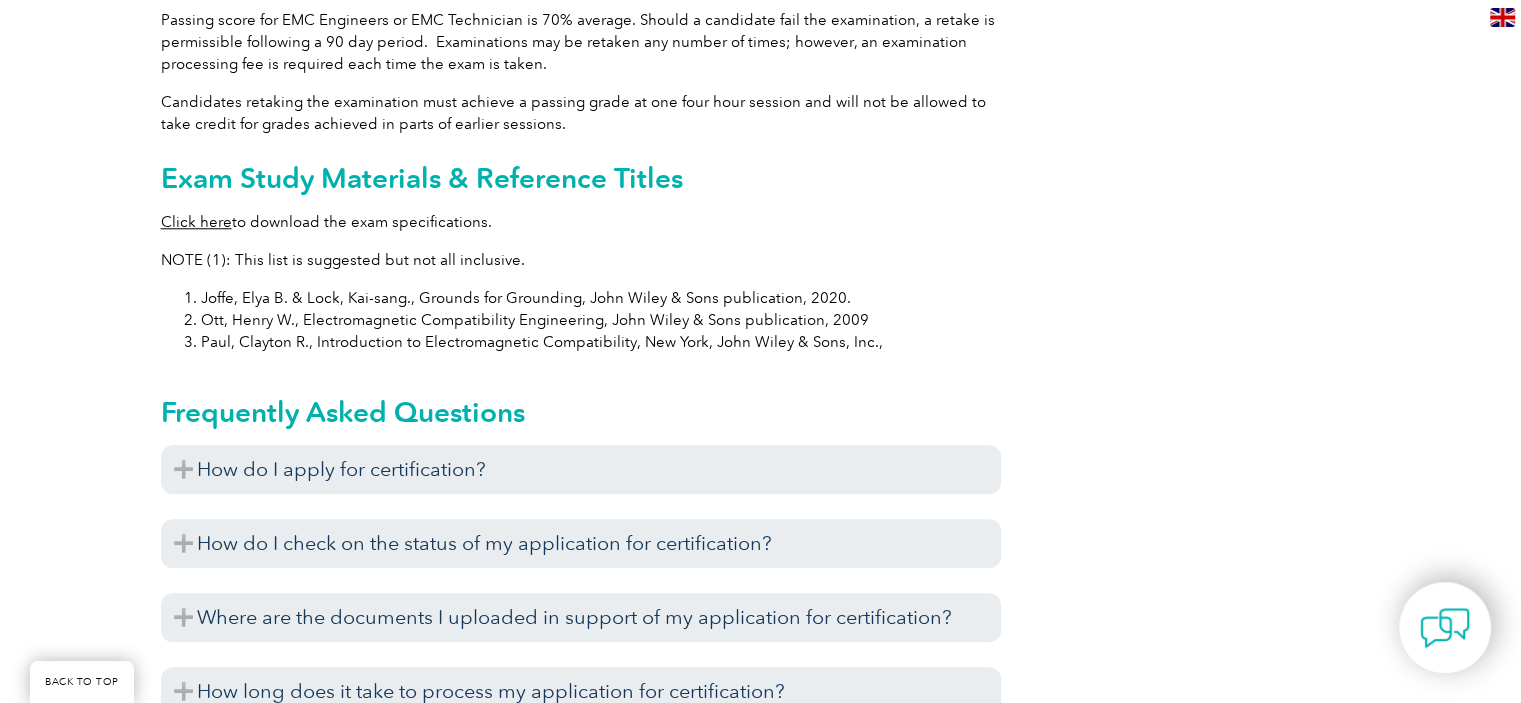 scroll, scrollTop: 1962, scrollLeft: 0, axis: vertical 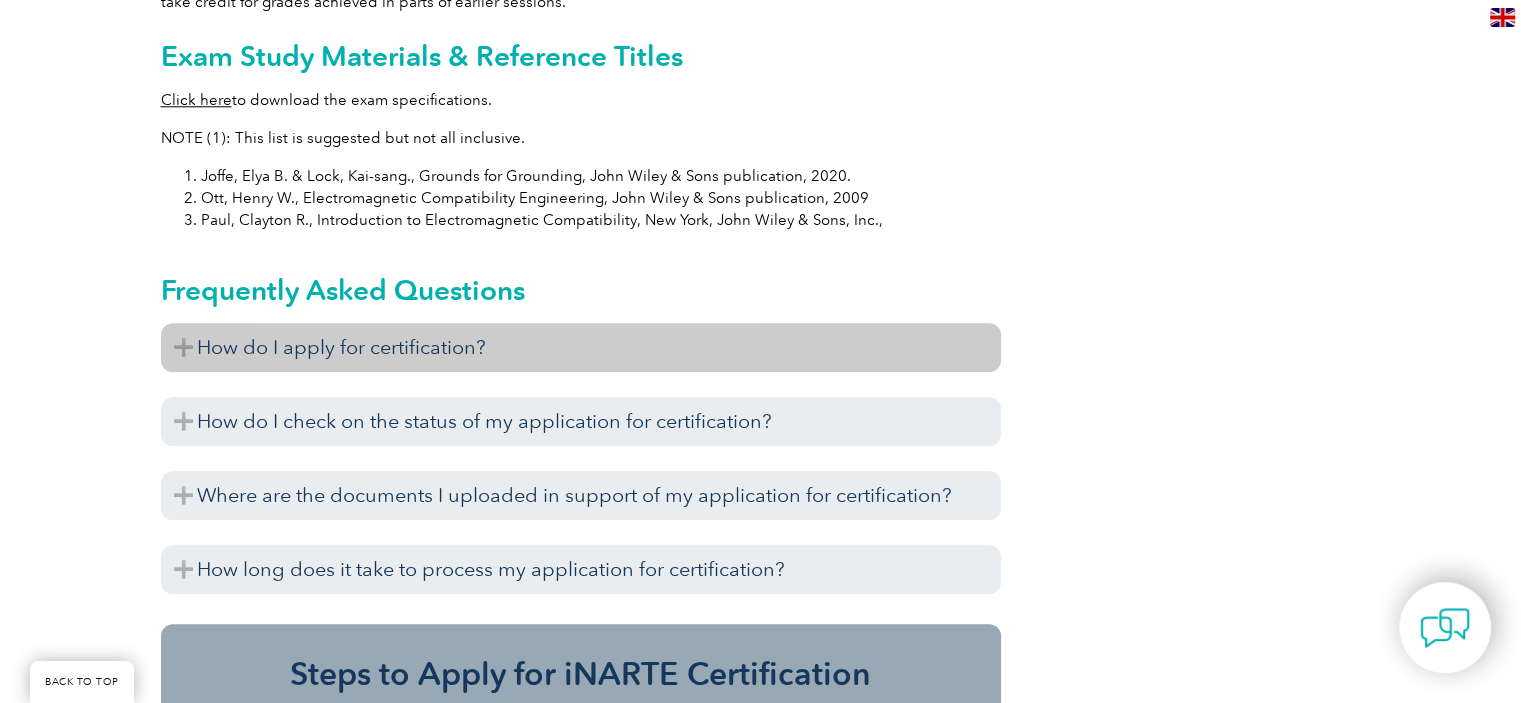 click on "How do I apply for certification?" at bounding box center [581, 347] 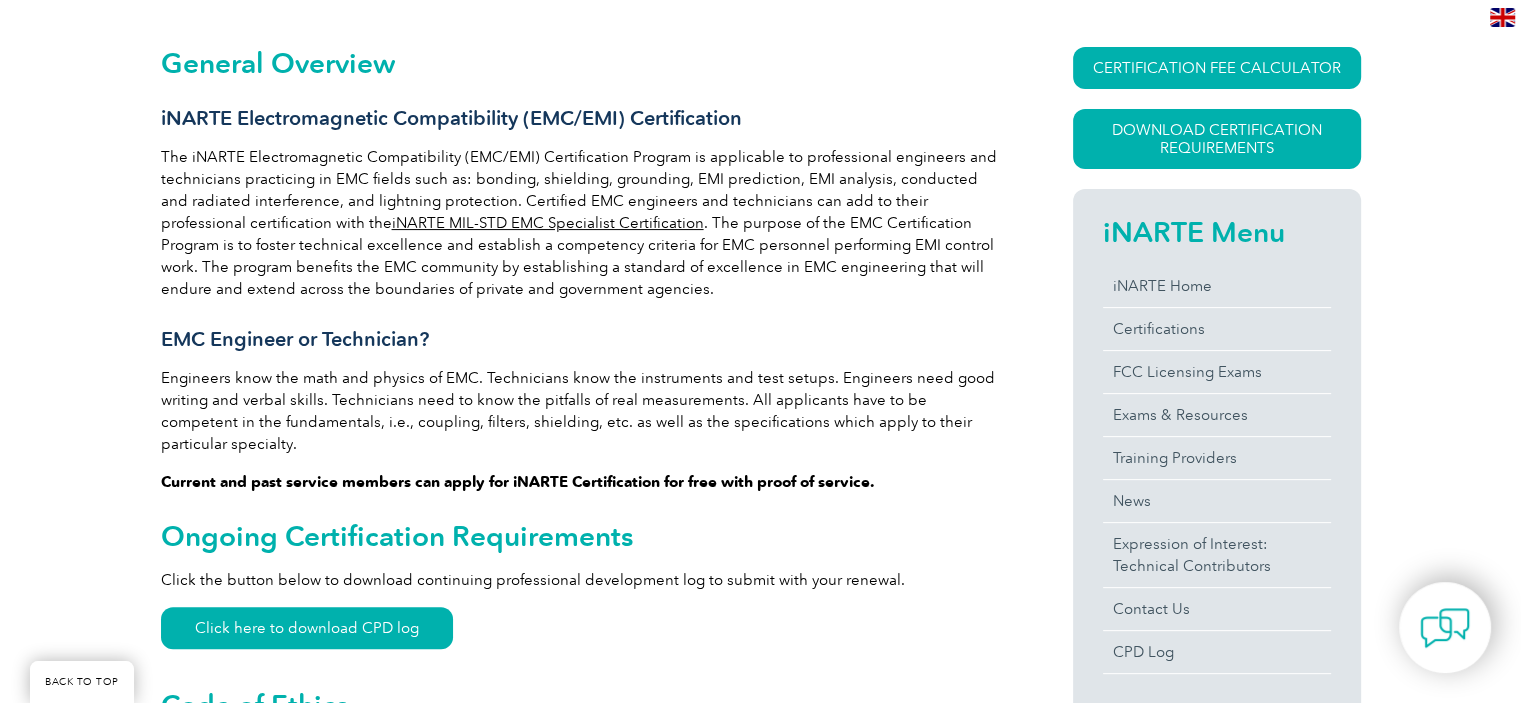 scroll, scrollTop: 362, scrollLeft: 0, axis: vertical 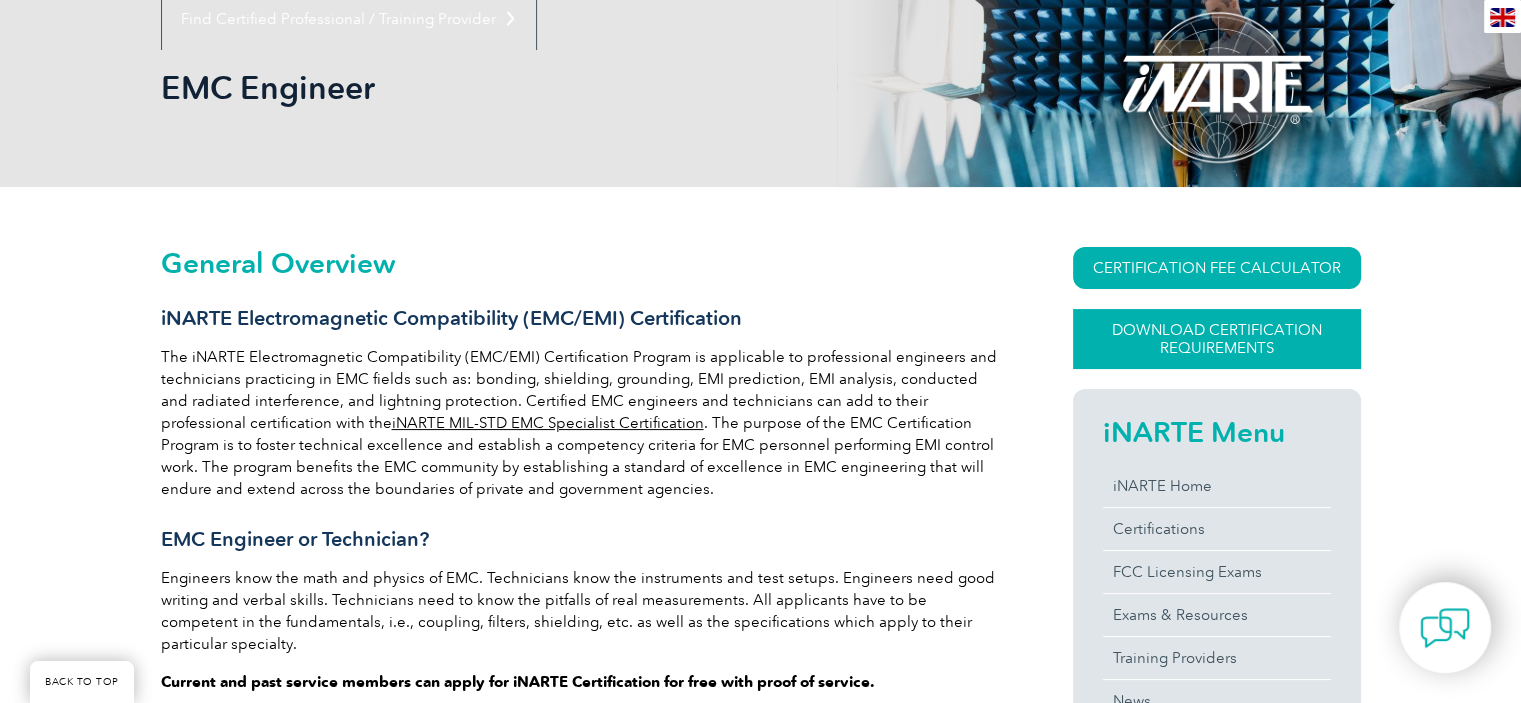 click on "Download Certification Requirements" at bounding box center [1217, 339] 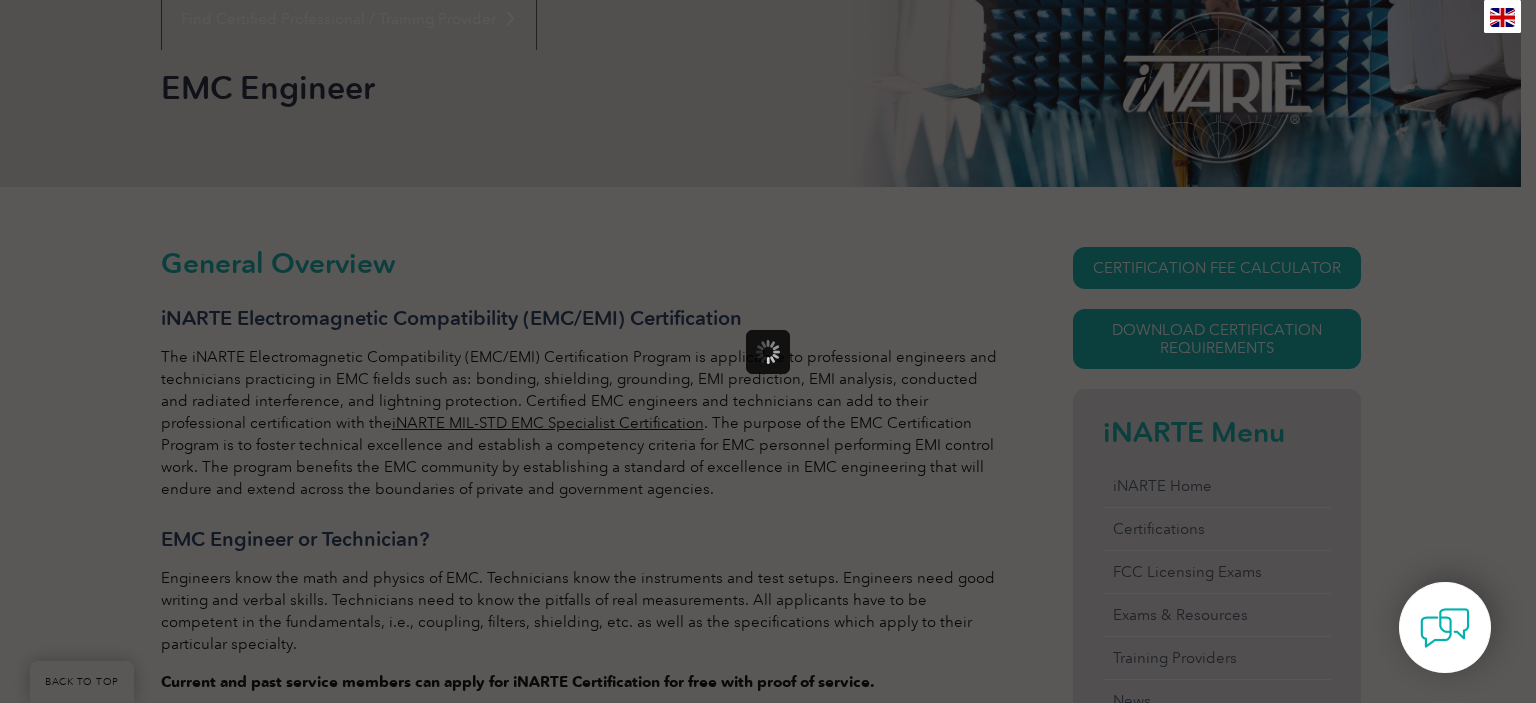 scroll, scrollTop: 0, scrollLeft: 0, axis: both 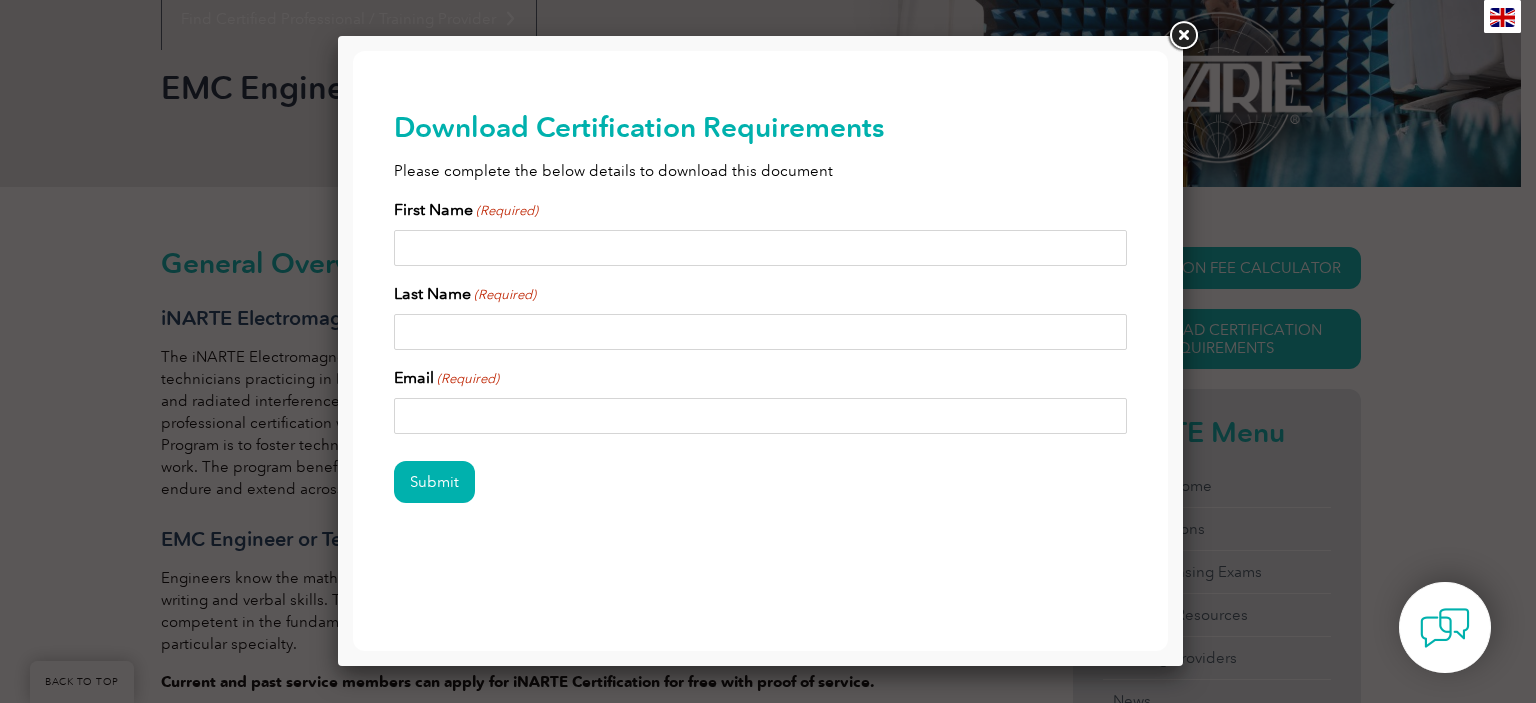 click on "First Name (Required)" at bounding box center [761, 248] 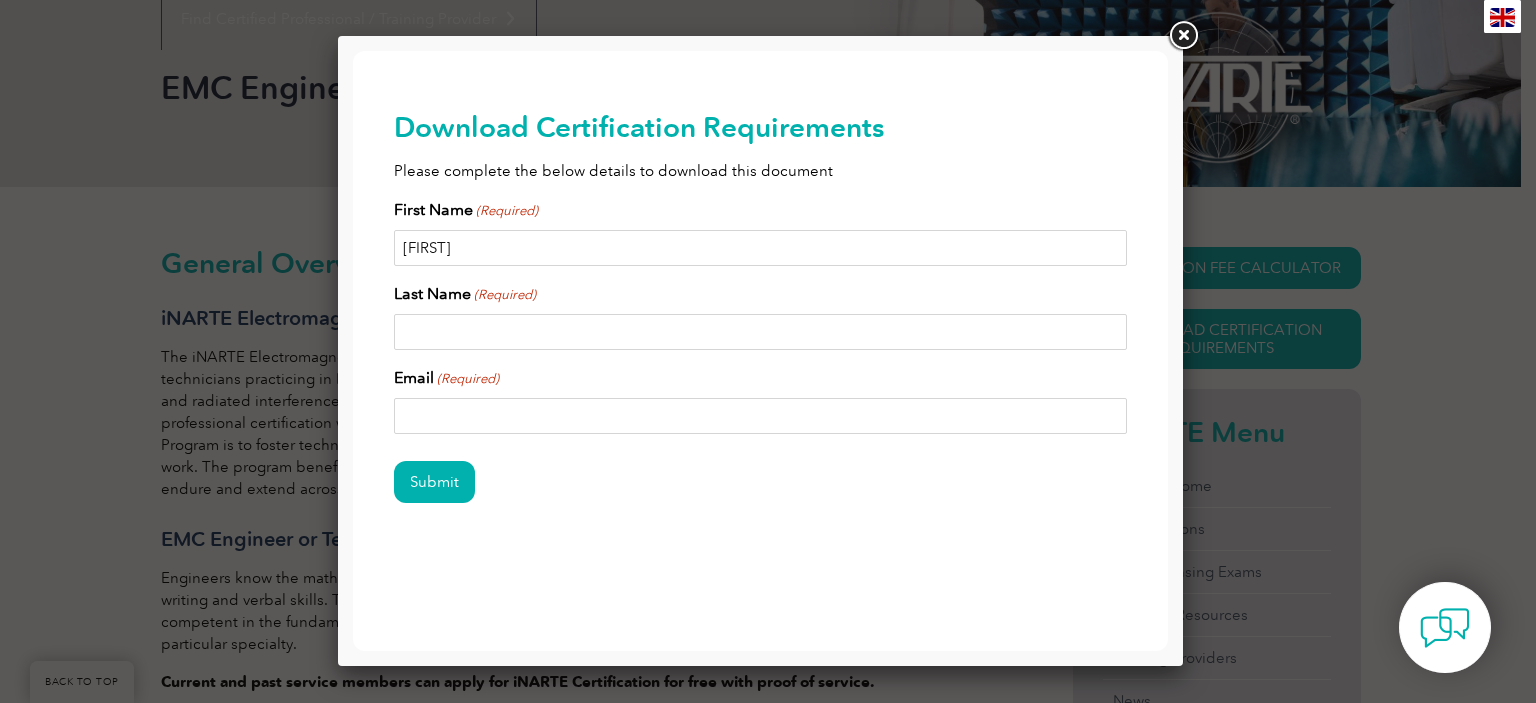 type on "Tuell" 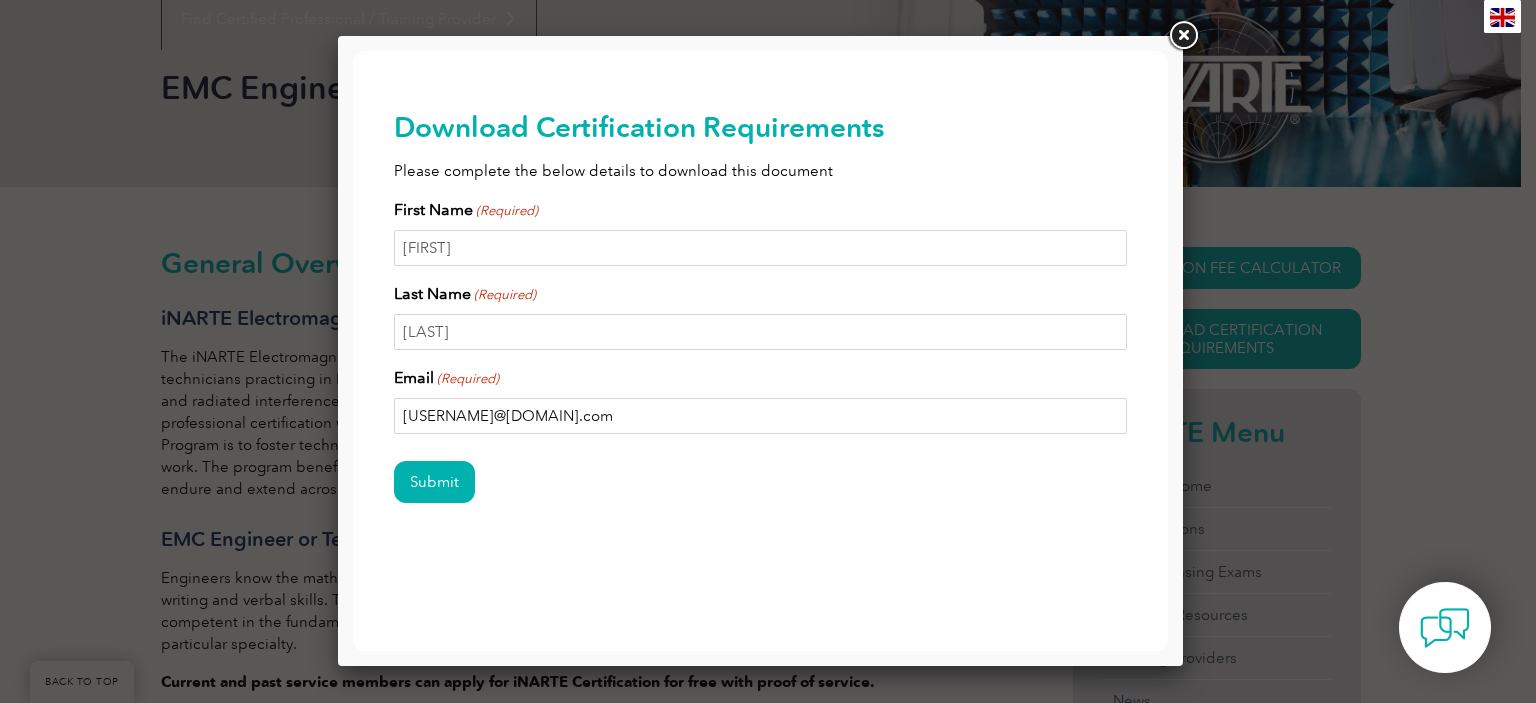 drag, startPoint x: 470, startPoint y: 415, endPoint x: 303, endPoint y: 397, distance: 167.96725 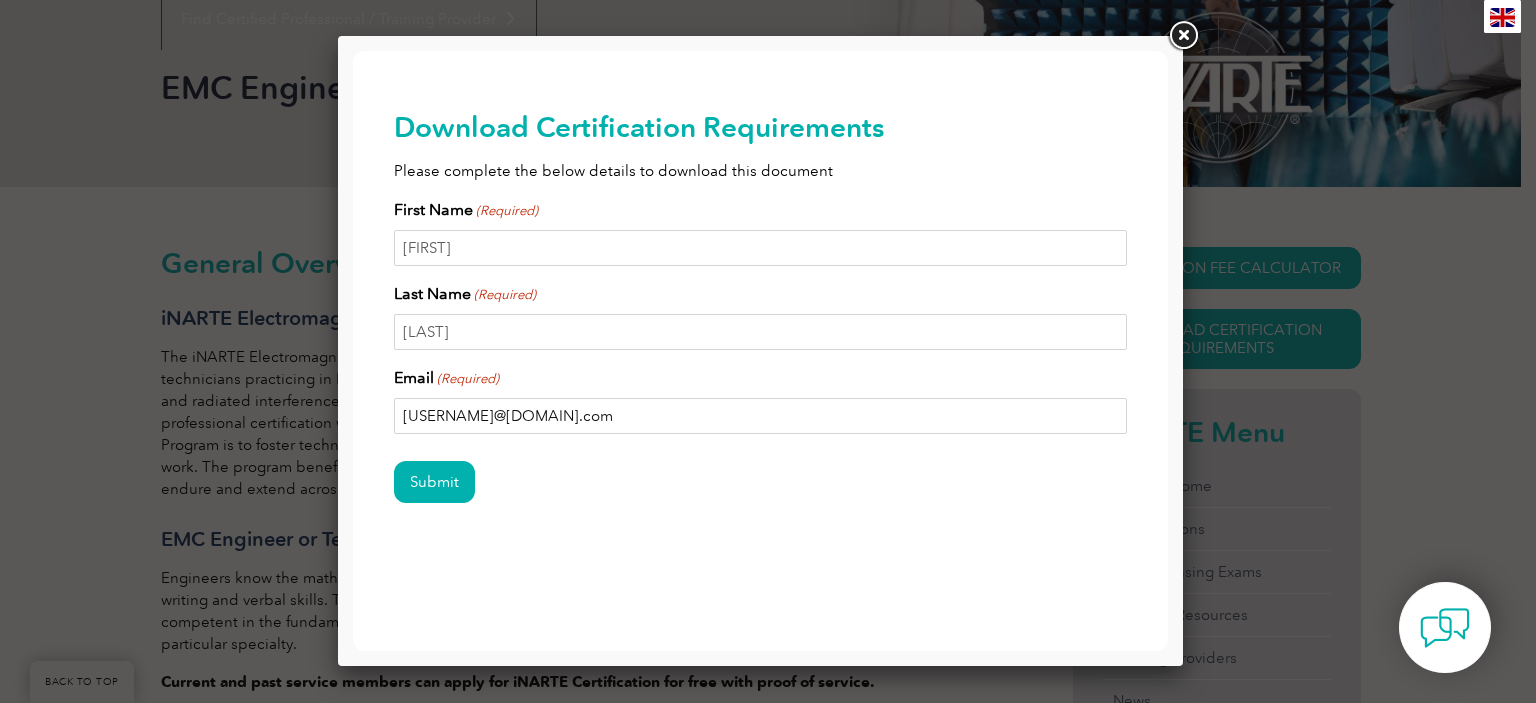 type on "gabriellatuell@sierraspace.com" 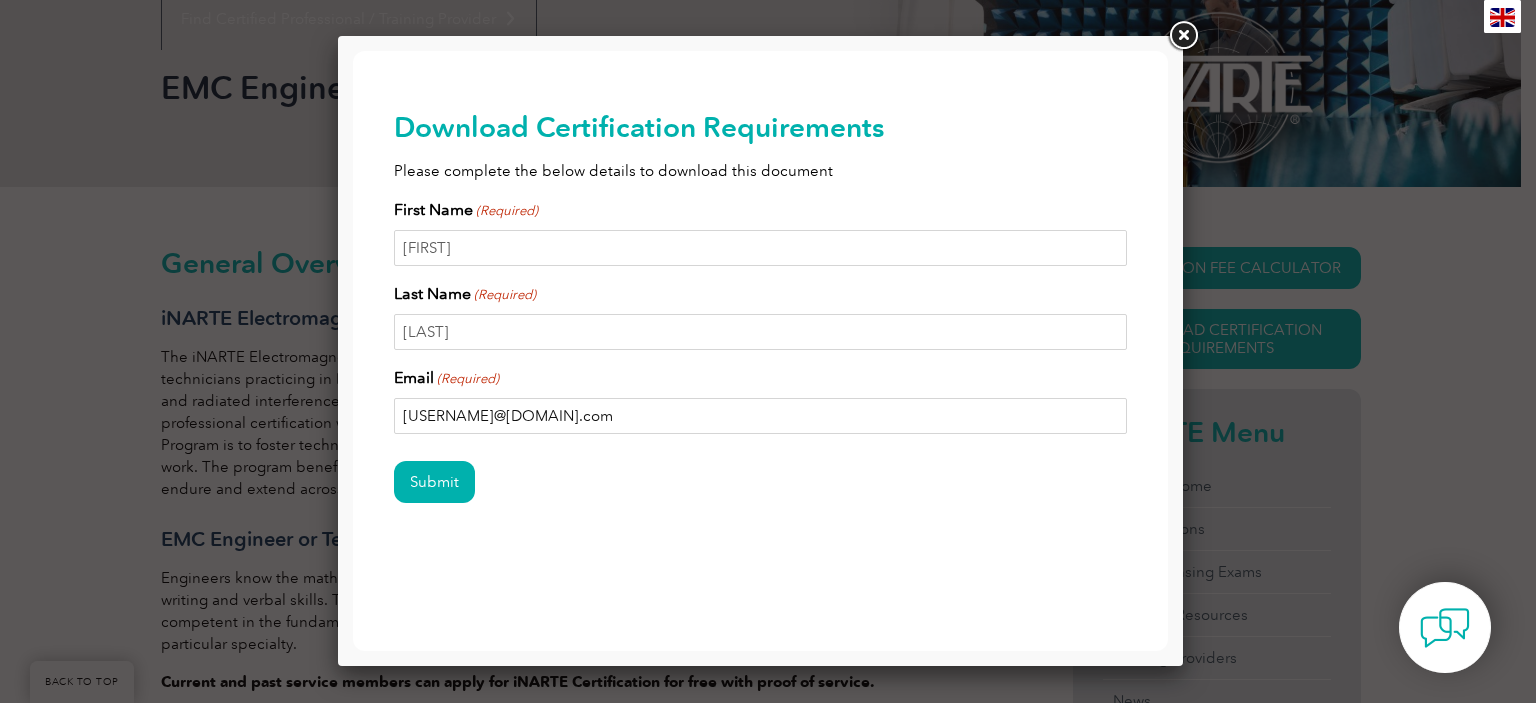click on "Submit" at bounding box center (434, 482) 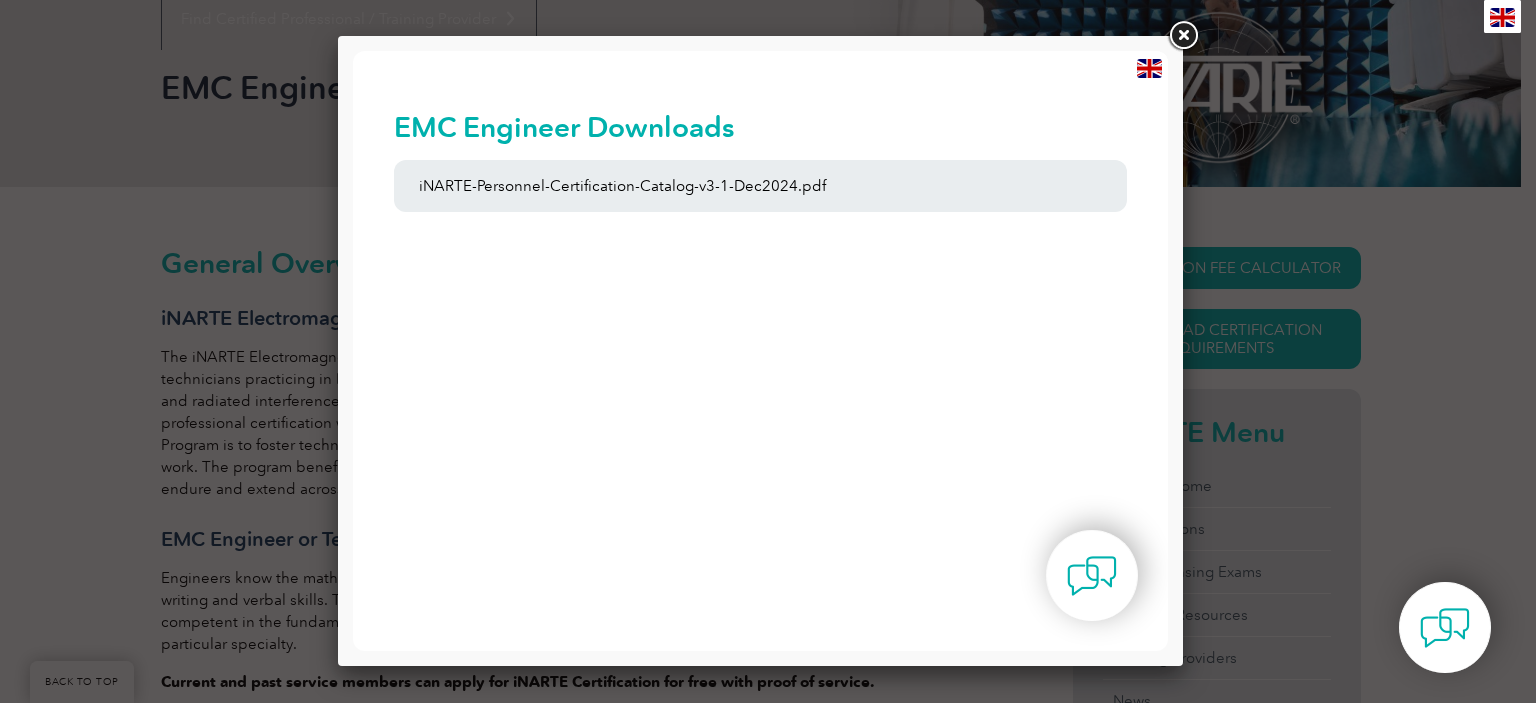 scroll, scrollTop: 0, scrollLeft: 0, axis: both 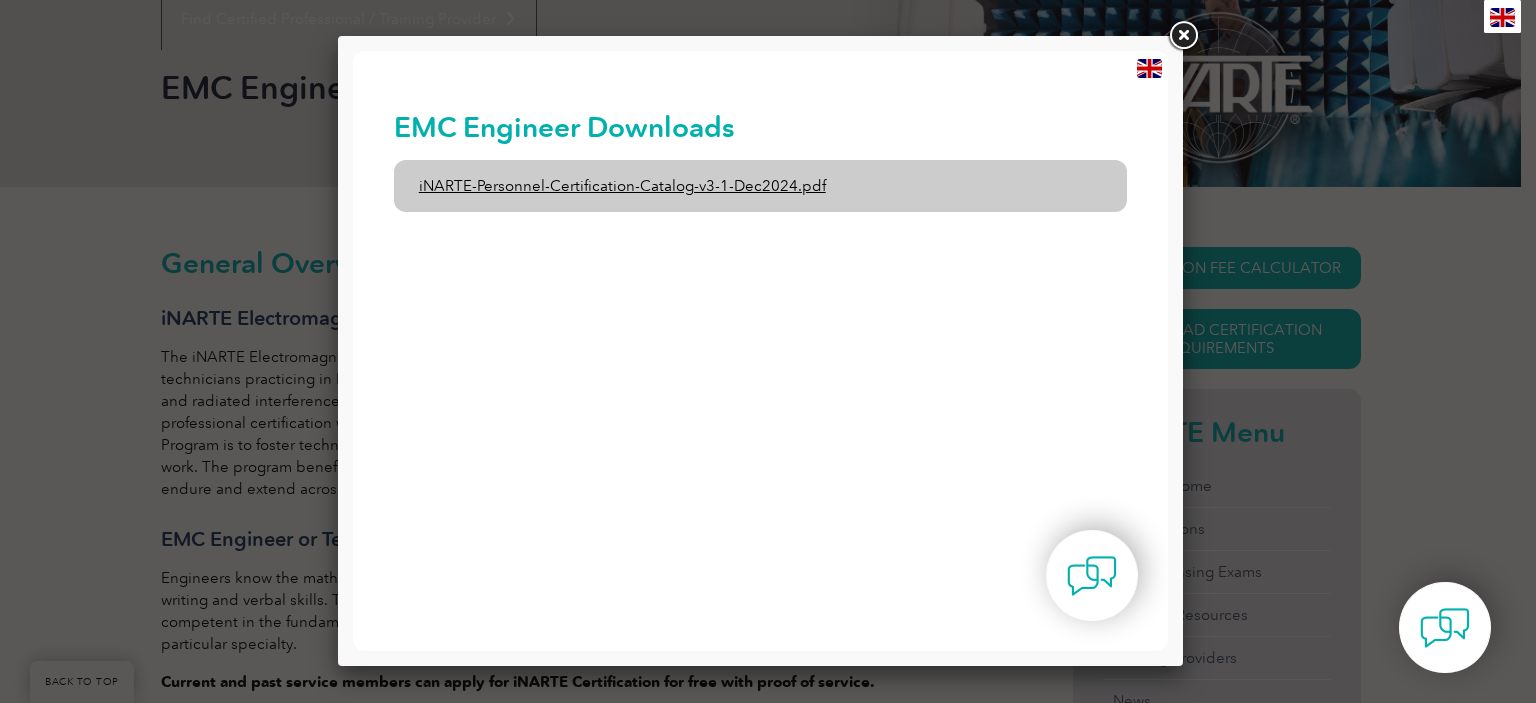 click on "iNARTE-Personnel-Certification-Catalog-v3-1-Dec2024.pdf" at bounding box center (761, 186) 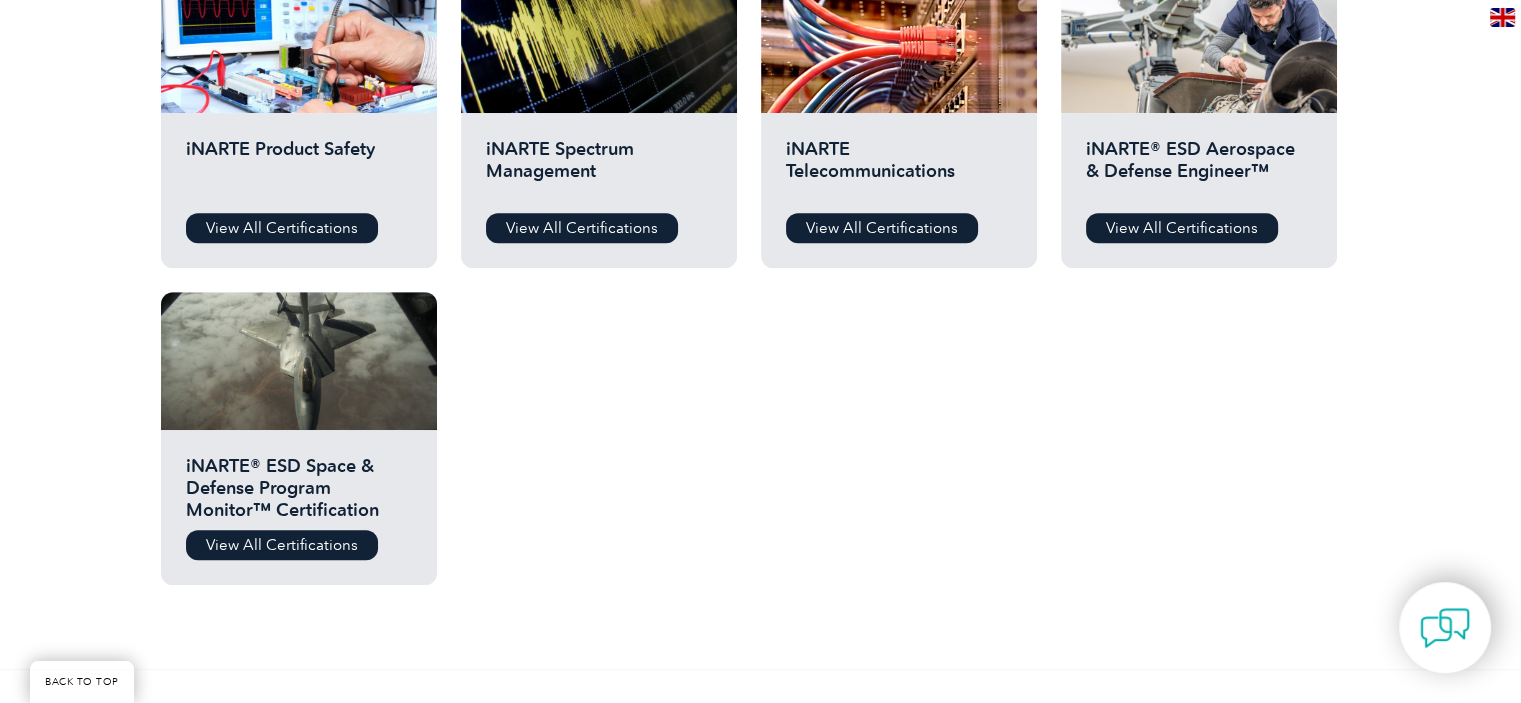 scroll, scrollTop: 1200, scrollLeft: 0, axis: vertical 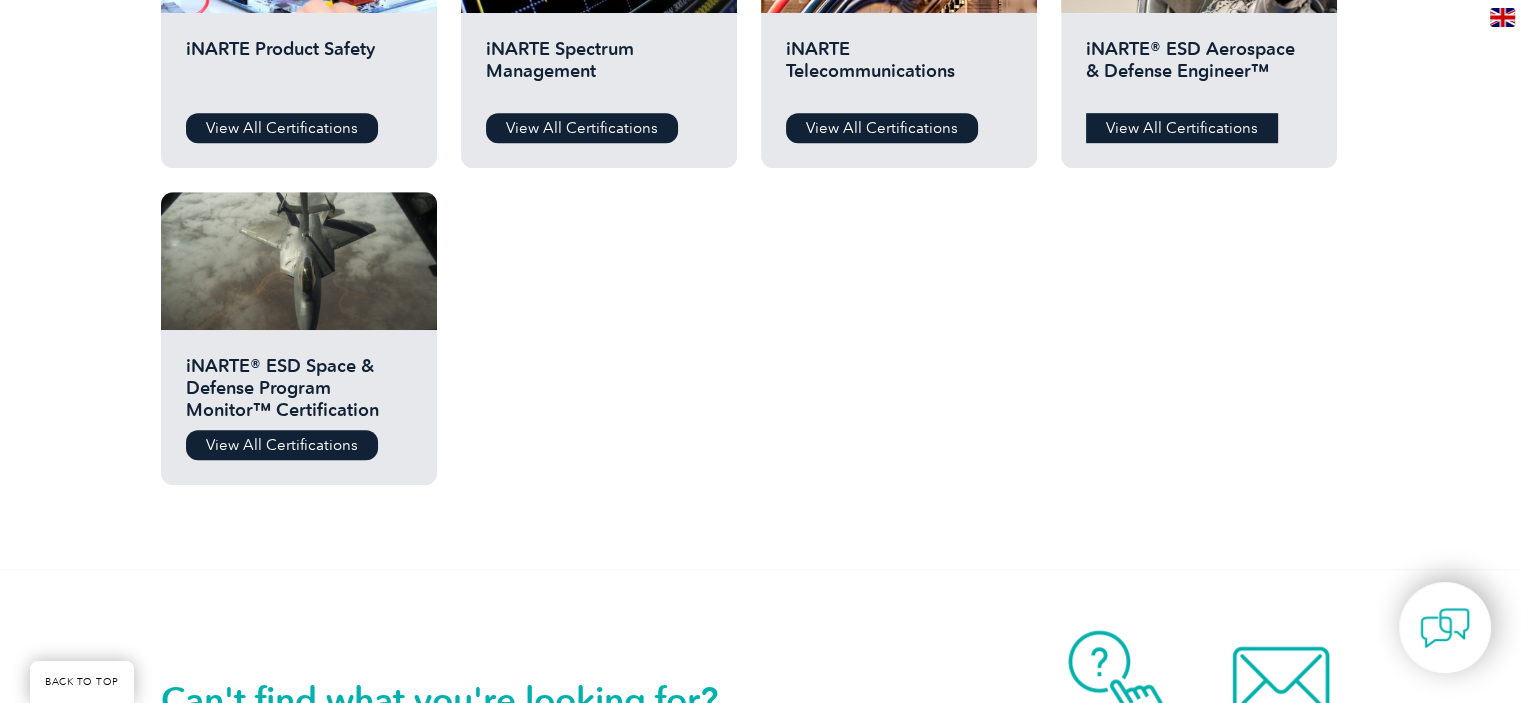 click on "View All Certifications" at bounding box center (1182, 128) 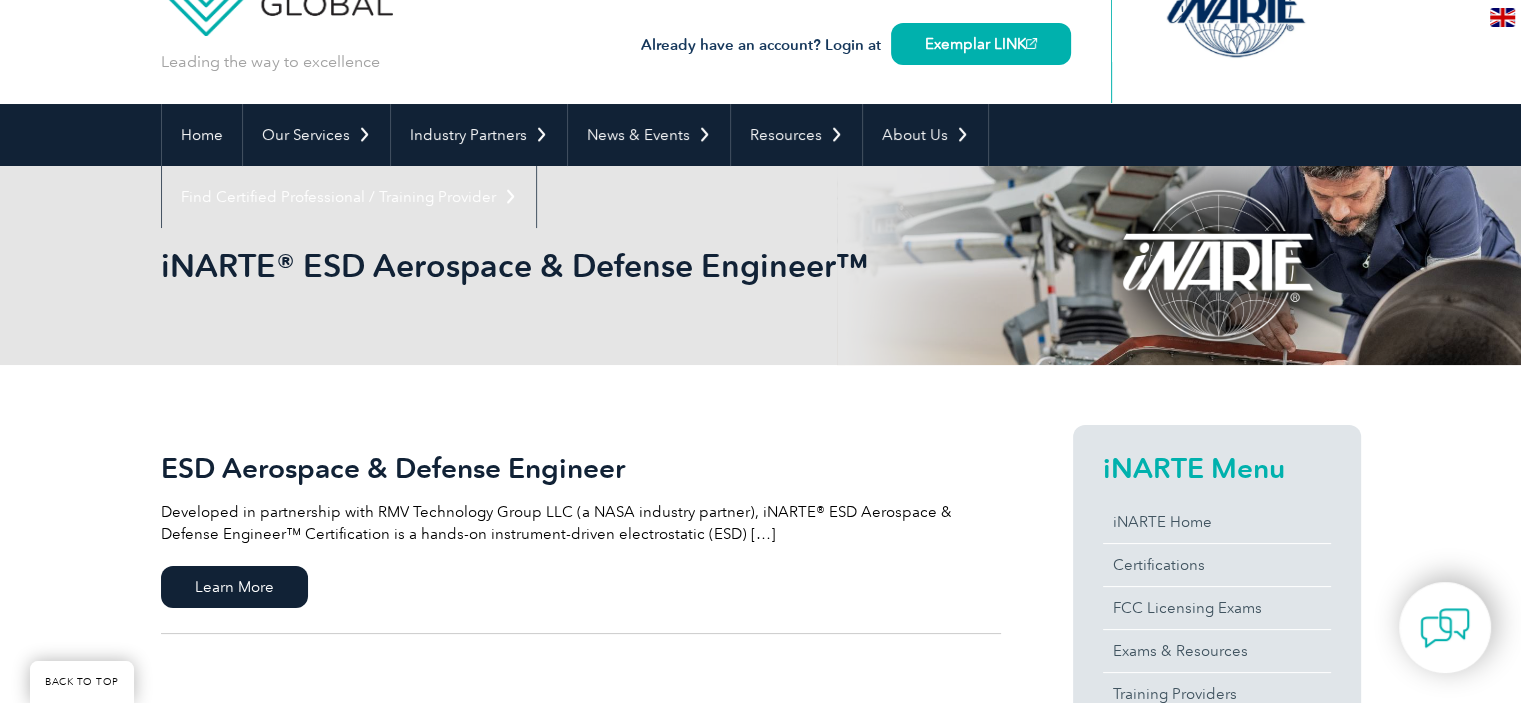 scroll, scrollTop: 300, scrollLeft: 0, axis: vertical 